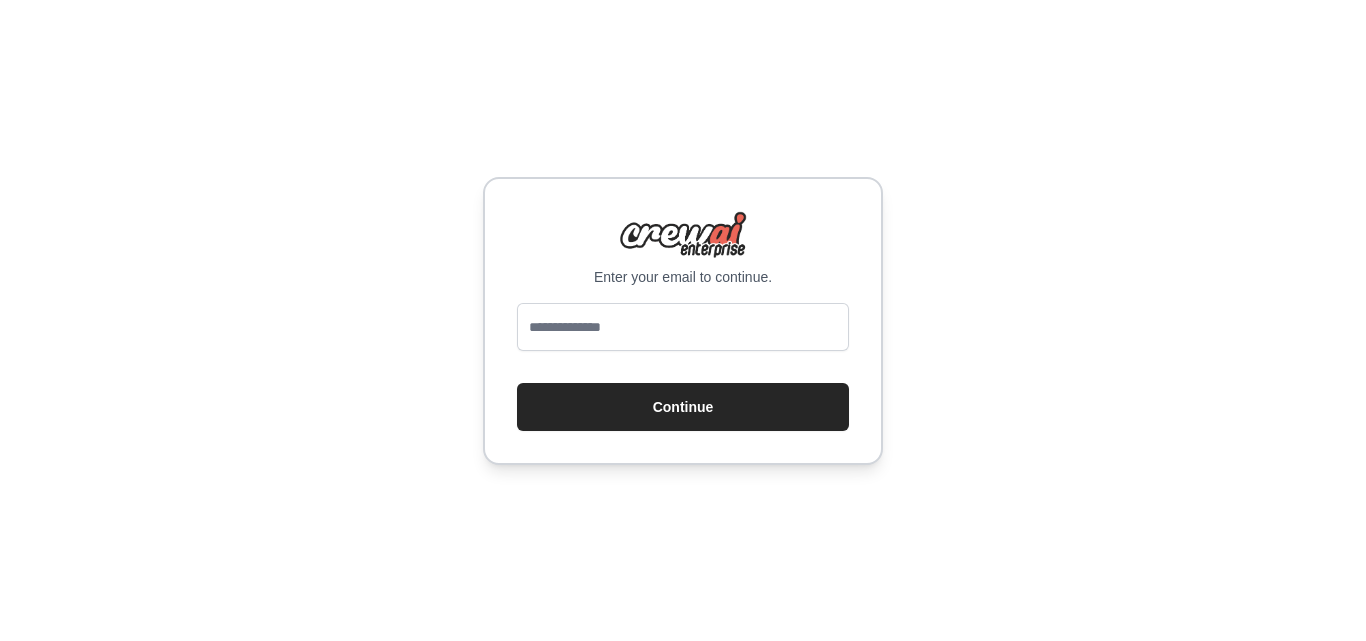 scroll, scrollTop: 0, scrollLeft: 0, axis: both 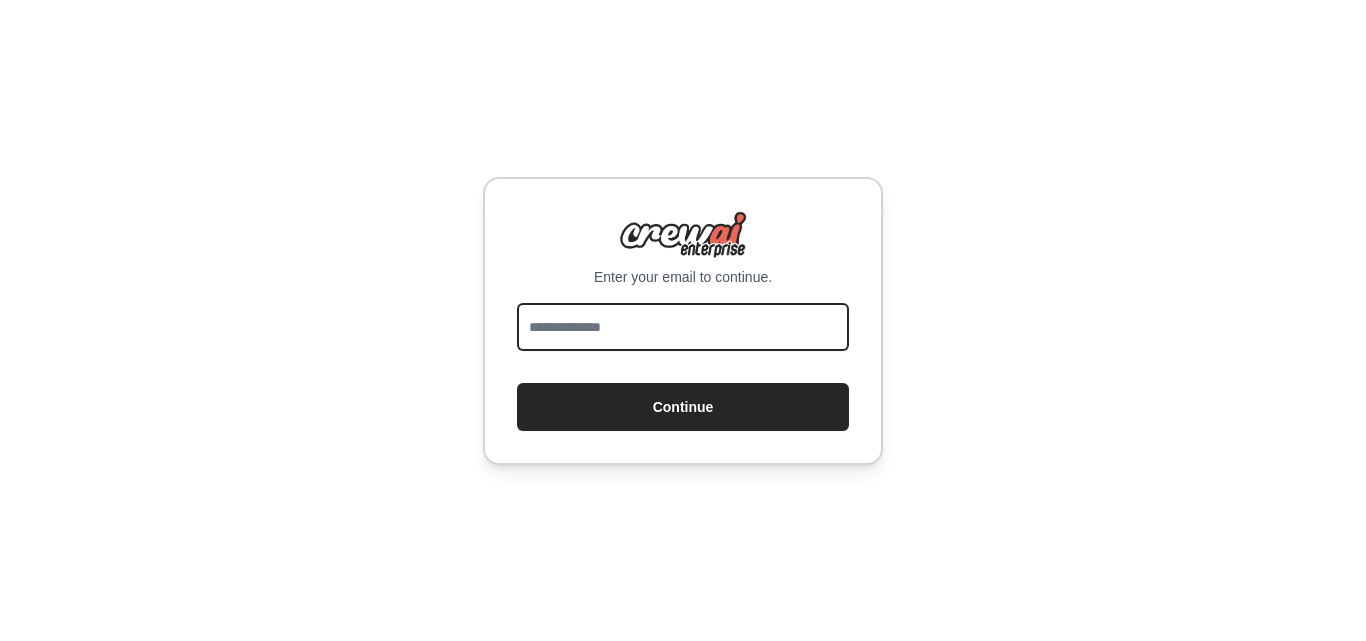 click at bounding box center [683, 327] 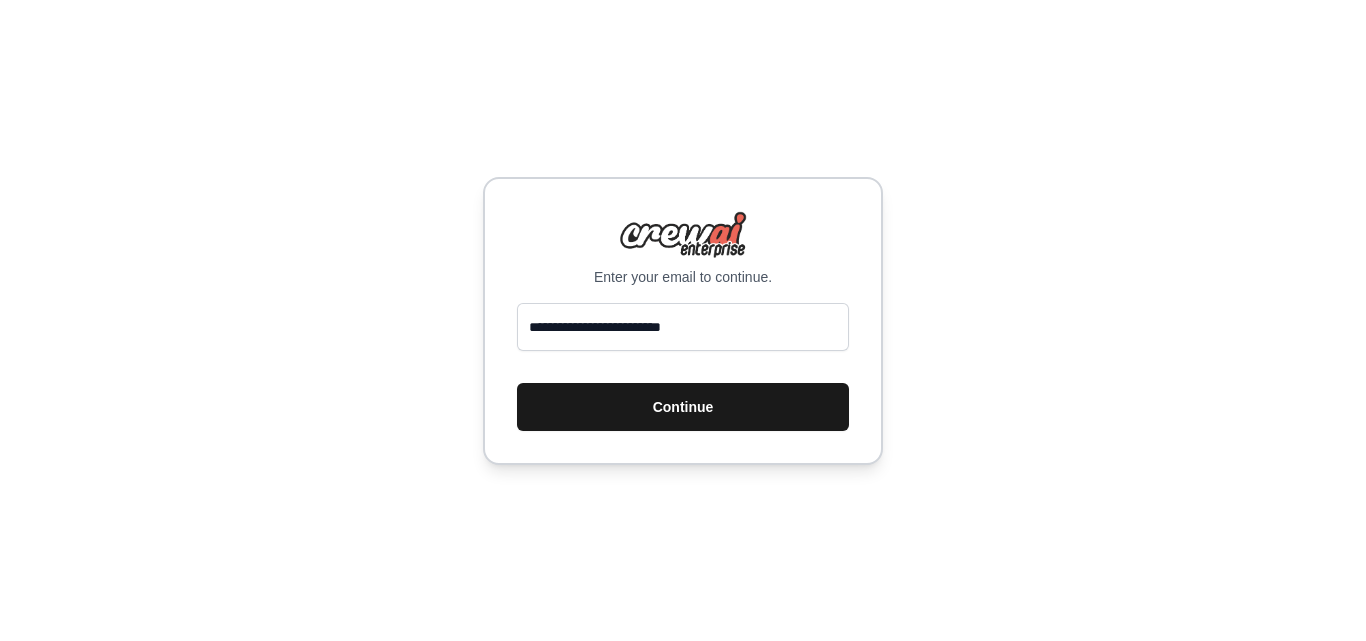 click on "Continue" at bounding box center (683, 407) 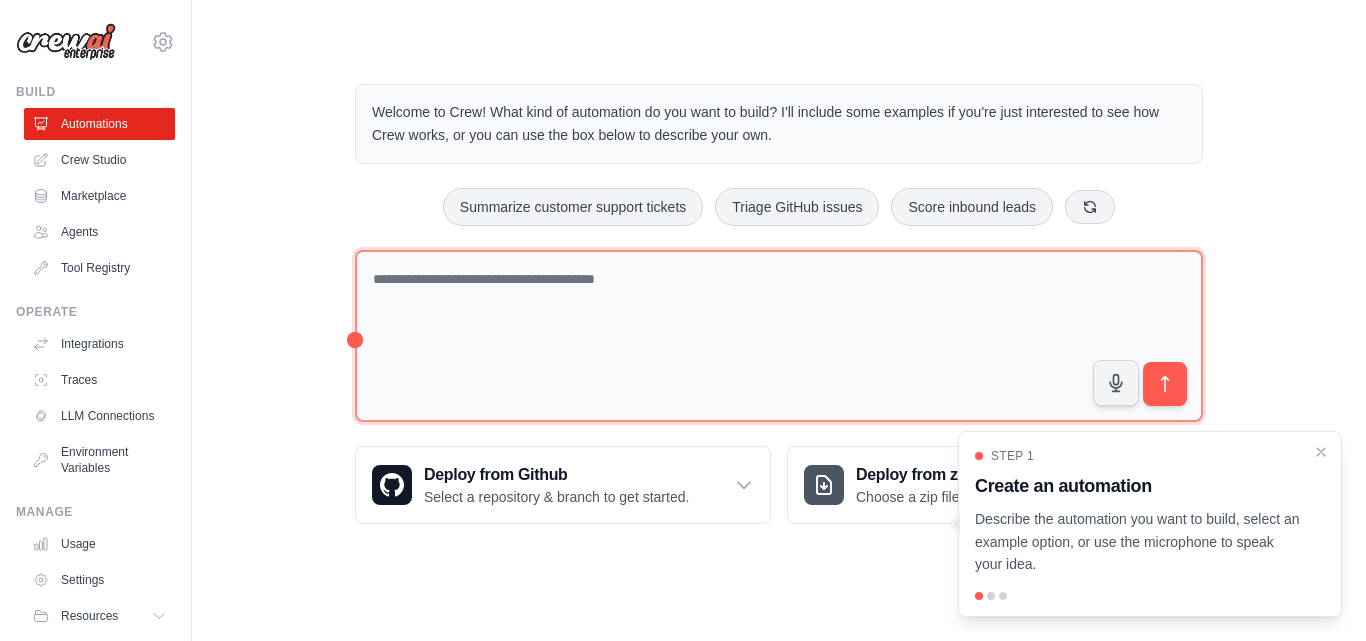 scroll, scrollTop: 0, scrollLeft: 0, axis: both 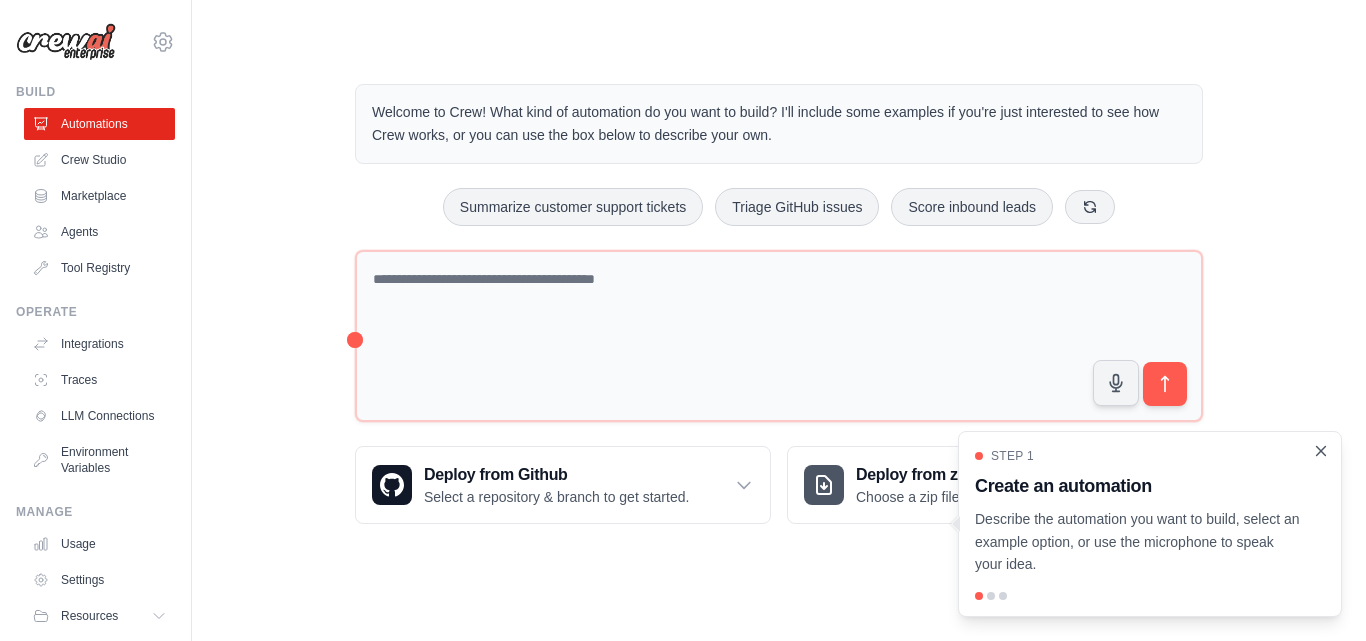click 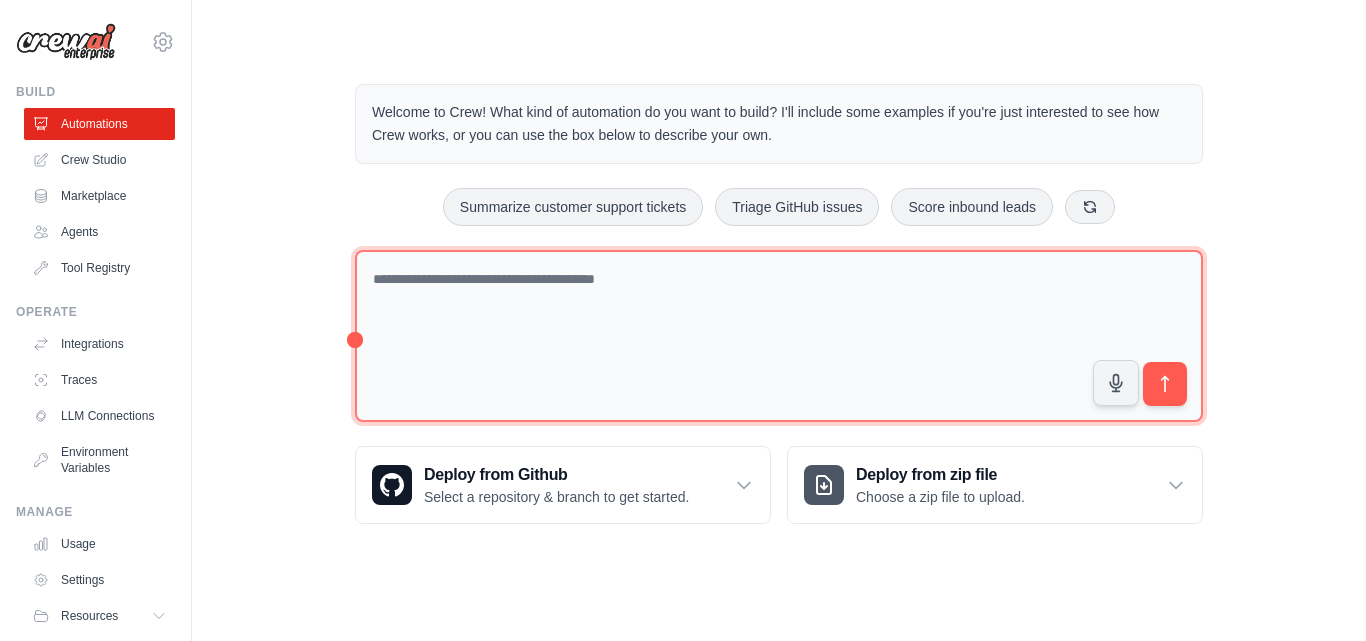 click at bounding box center (779, 336) 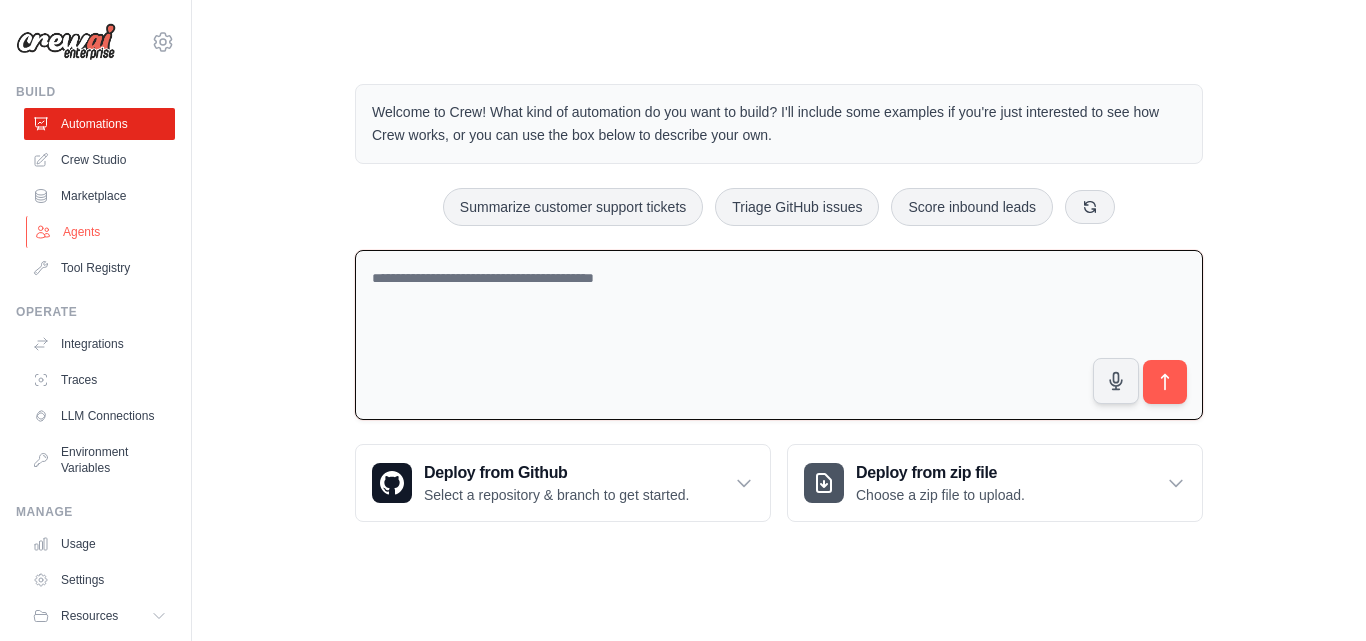 click on "Agents" at bounding box center (101, 232) 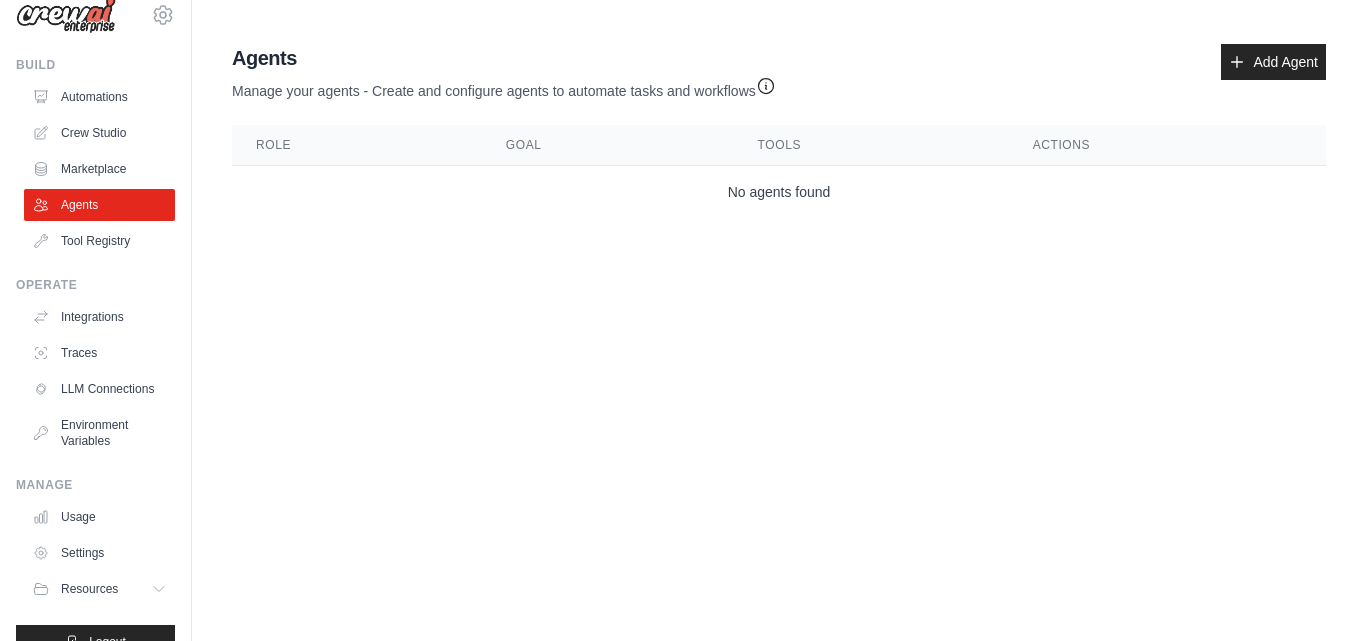 scroll, scrollTop: 0, scrollLeft: 0, axis: both 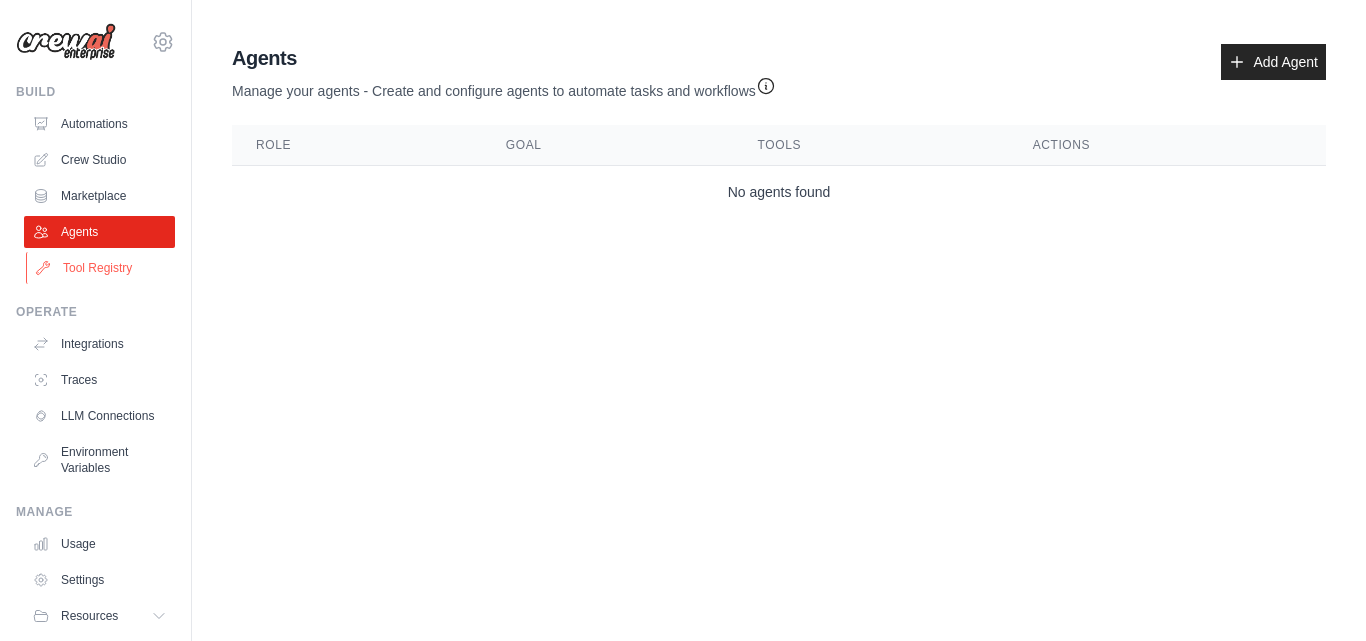 click on "Tool Registry" at bounding box center [101, 268] 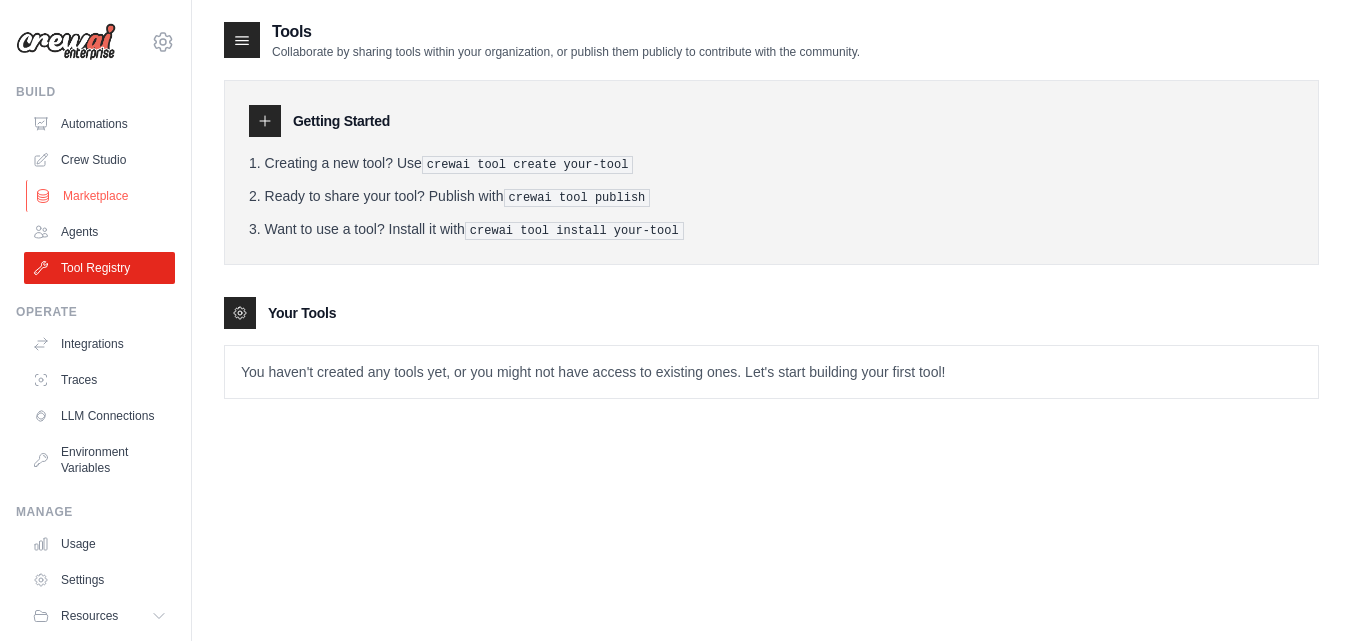 click on "Marketplace" at bounding box center [101, 196] 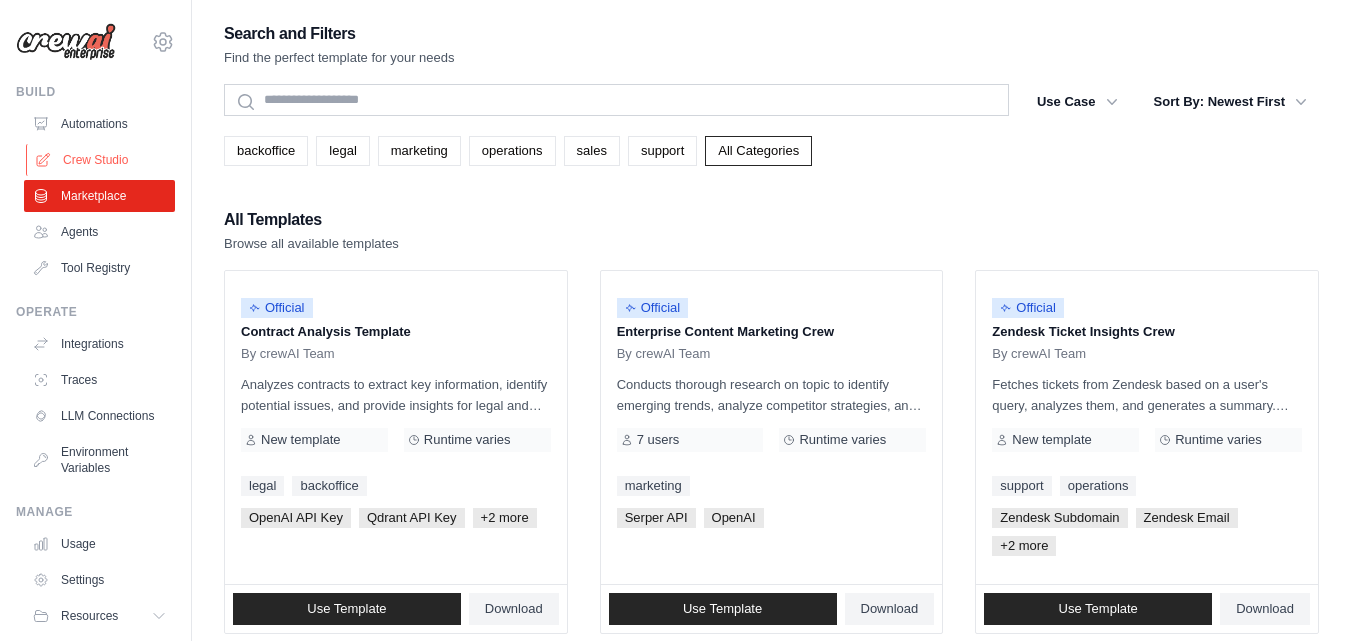 click on "Crew Studio" at bounding box center [101, 160] 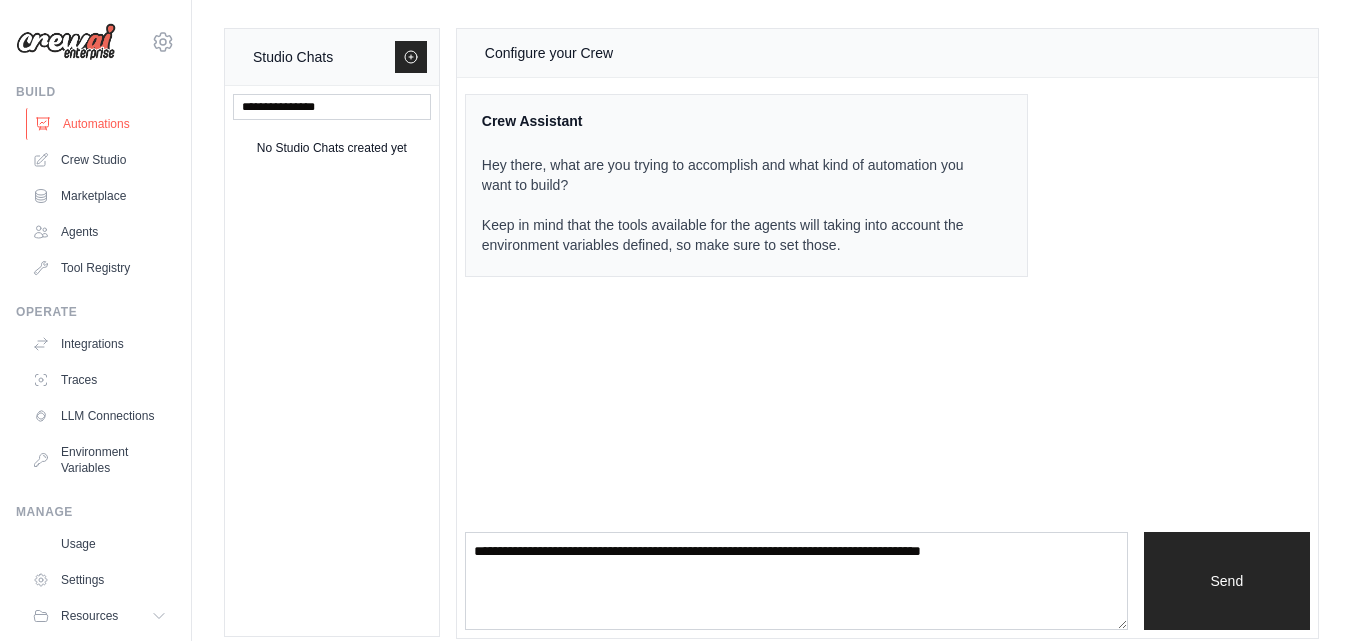 click on "Automations" at bounding box center (101, 124) 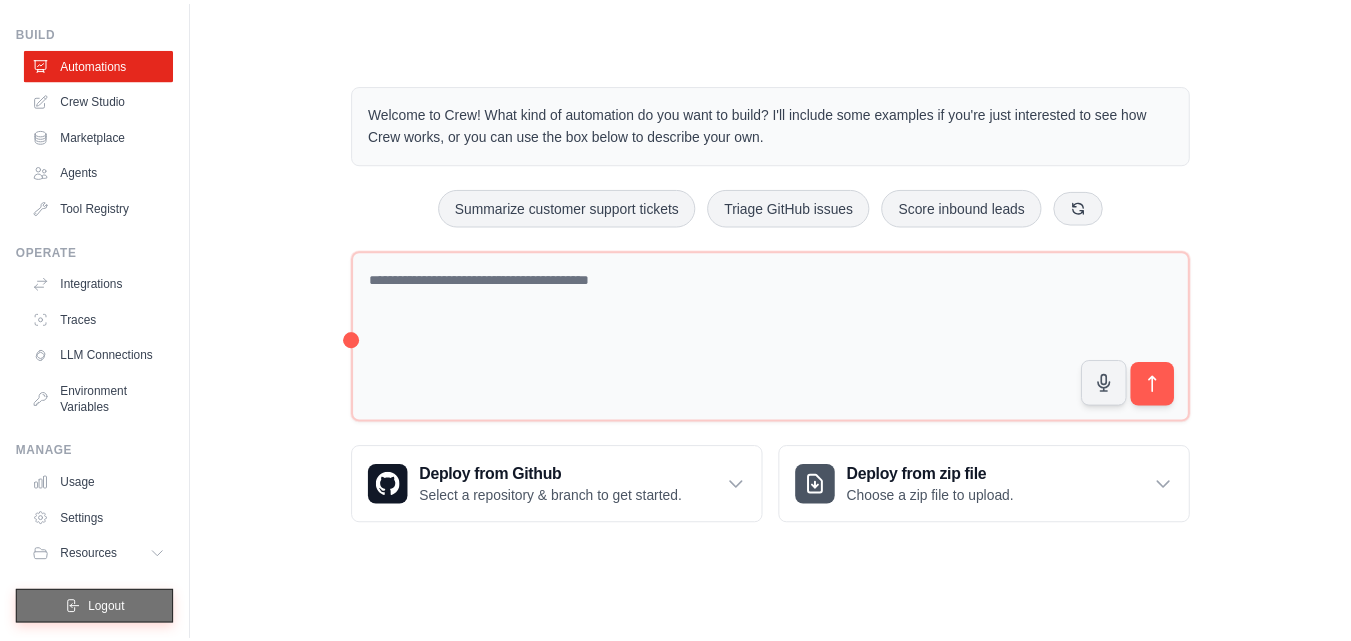 scroll, scrollTop: 0, scrollLeft: 0, axis: both 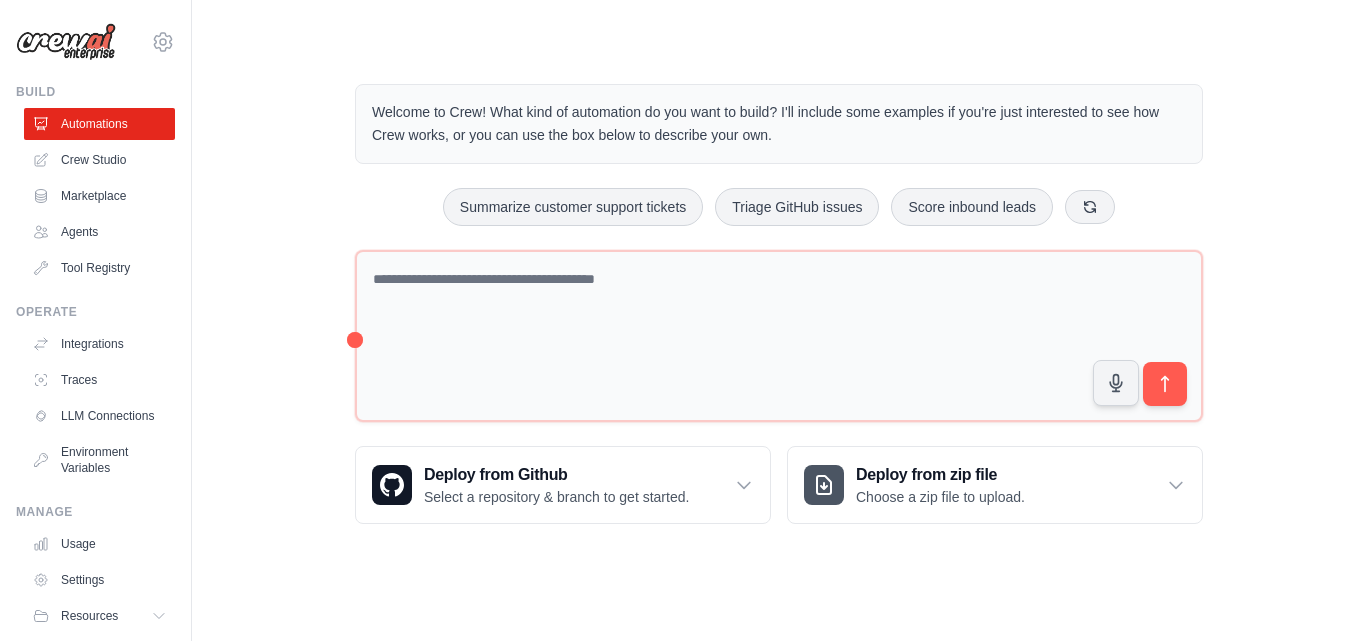 click at bounding box center [66, 42] 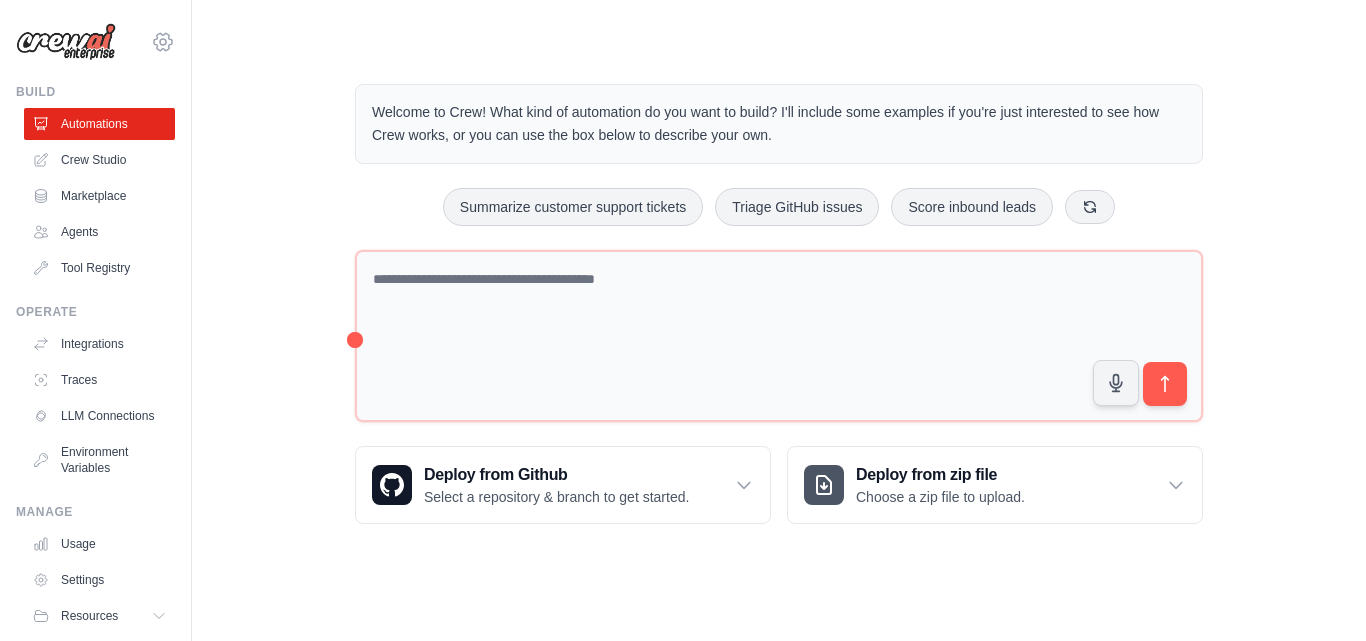 click 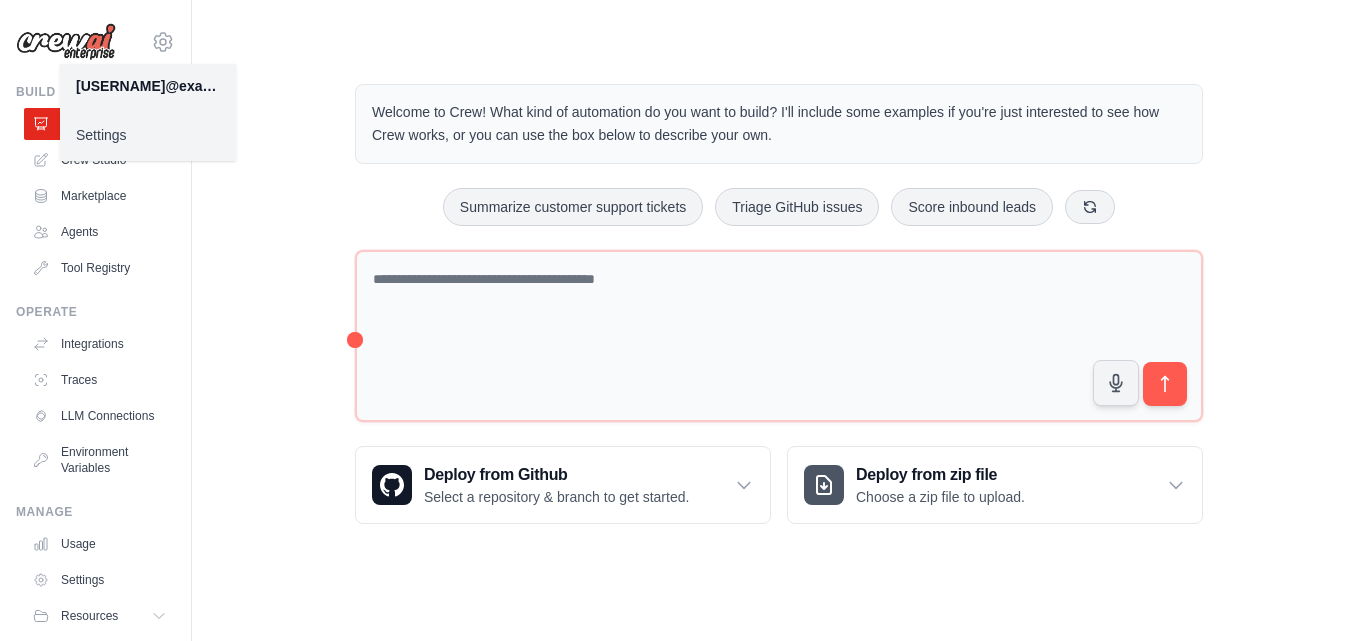 click on "Settings" at bounding box center [148, 135] 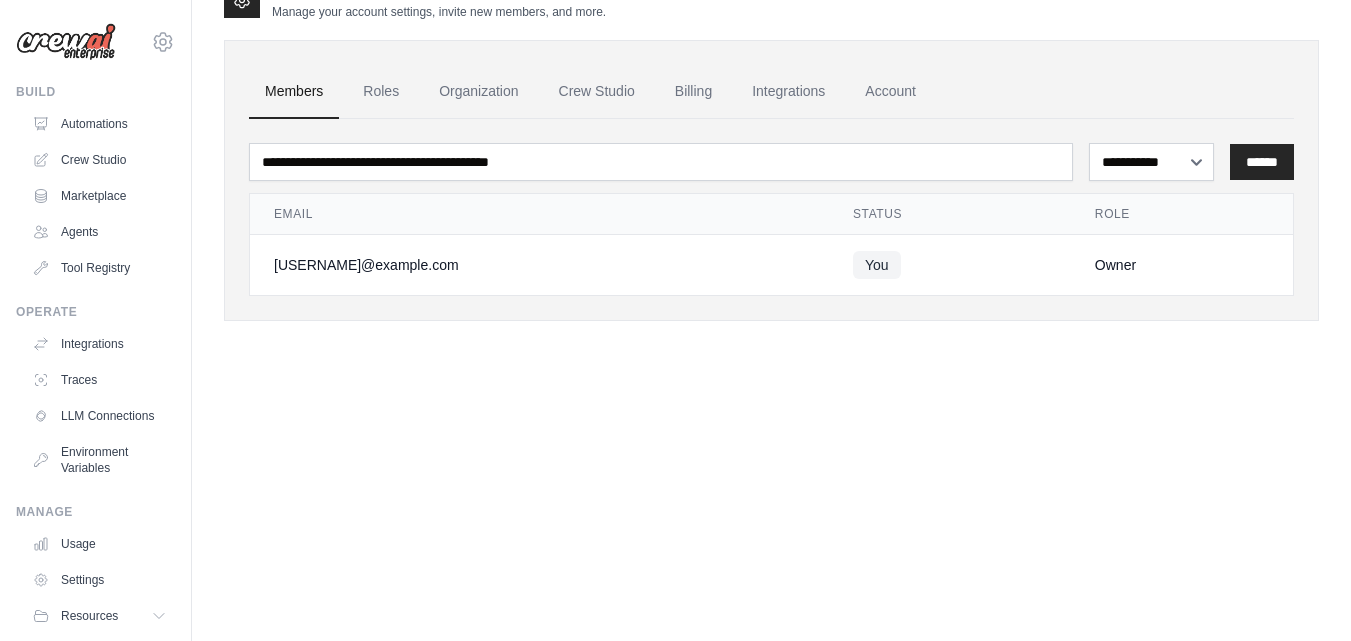 scroll, scrollTop: 0, scrollLeft: 0, axis: both 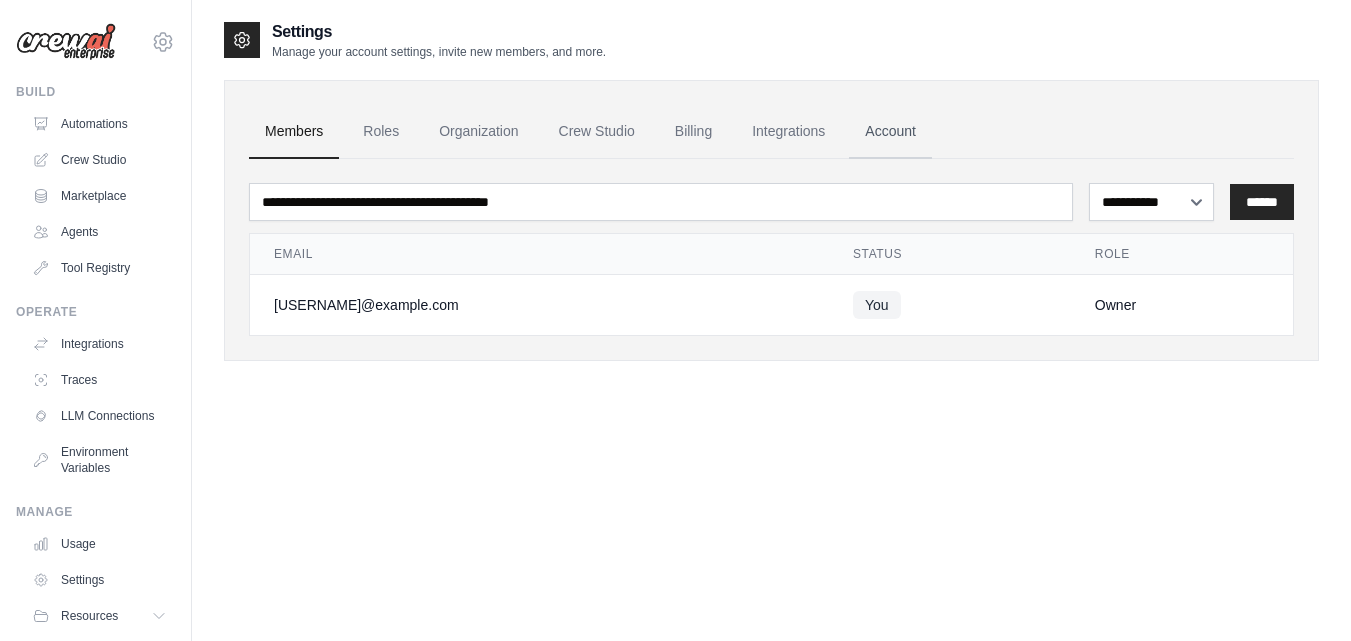 click on "Account" at bounding box center [890, 132] 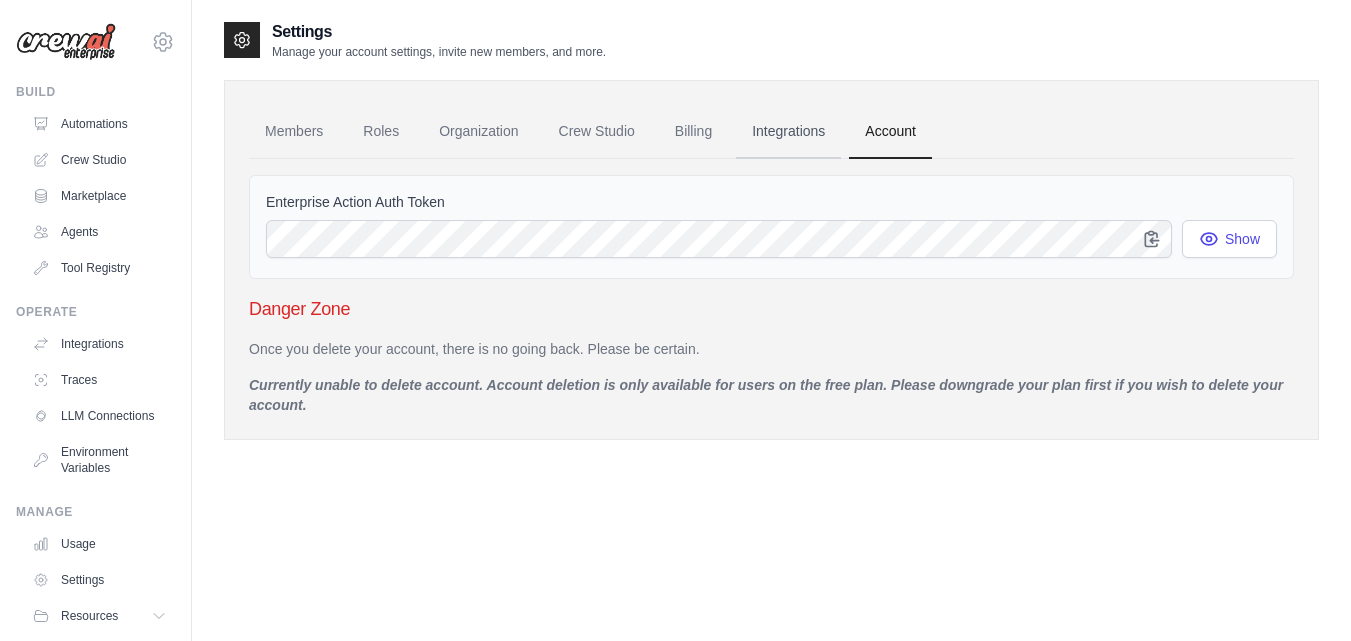click on "Integrations" at bounding box center (788, 132) 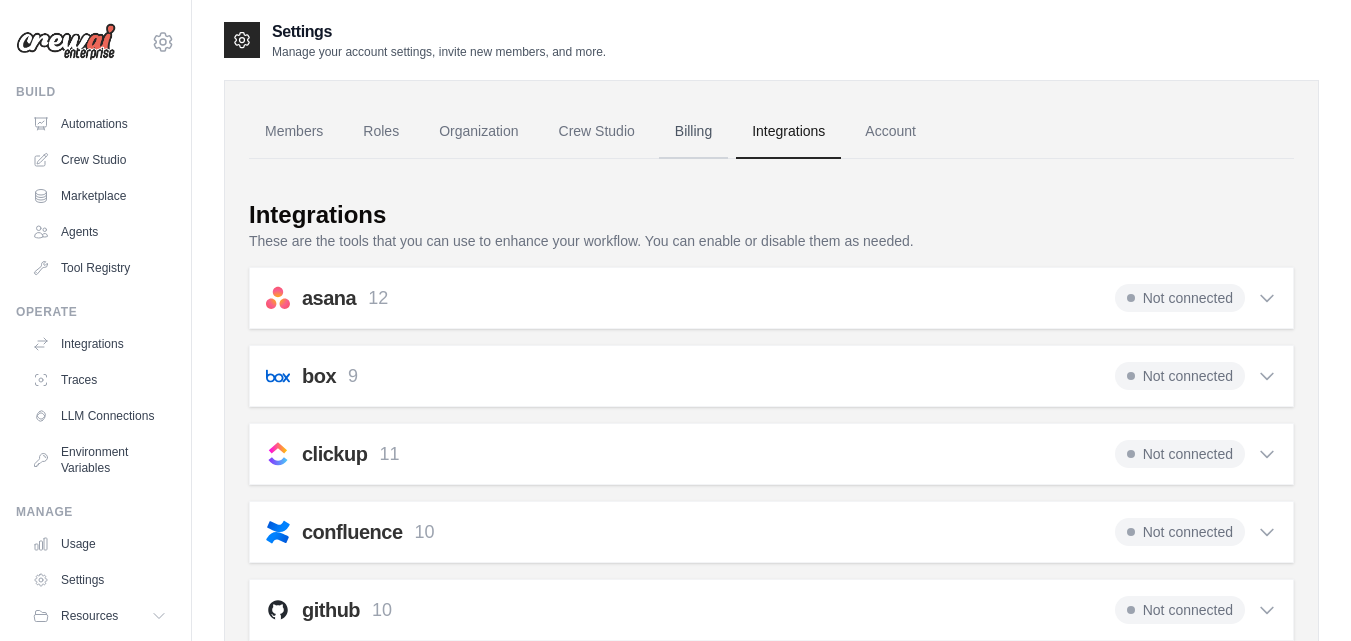 click on "Billing" at bounding box center [693, 132] 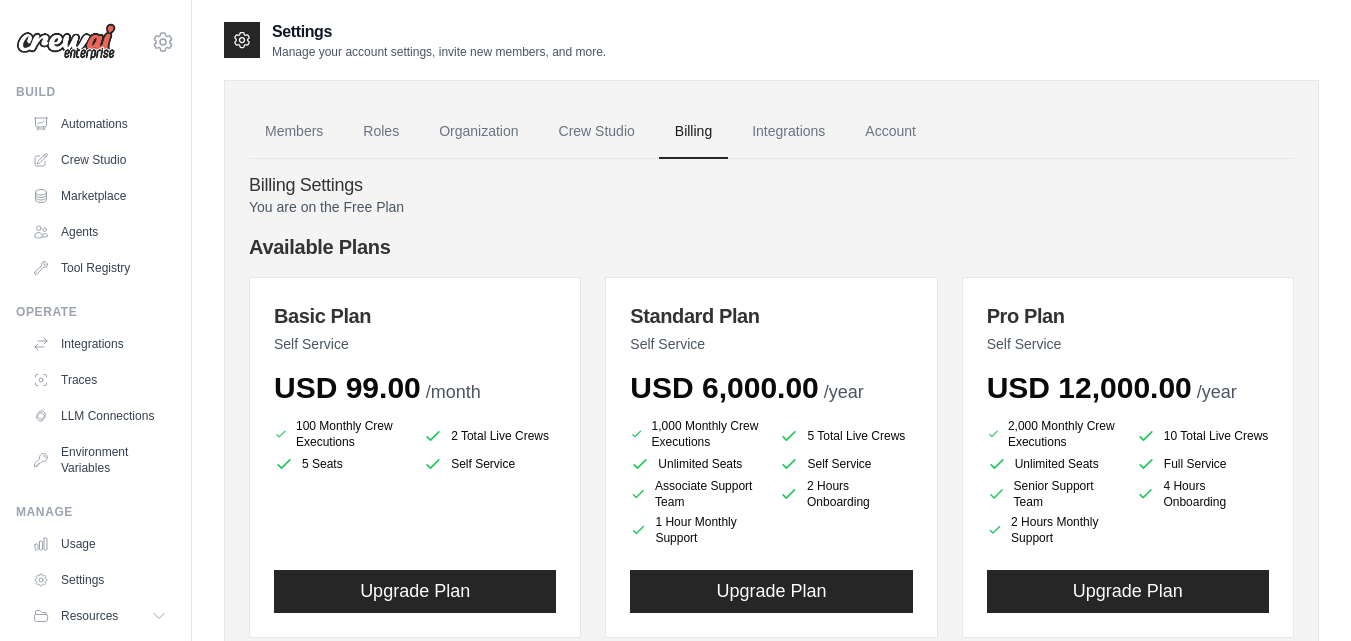 scroll, scrollTop: 0, scrollLeft: 0, axis: both 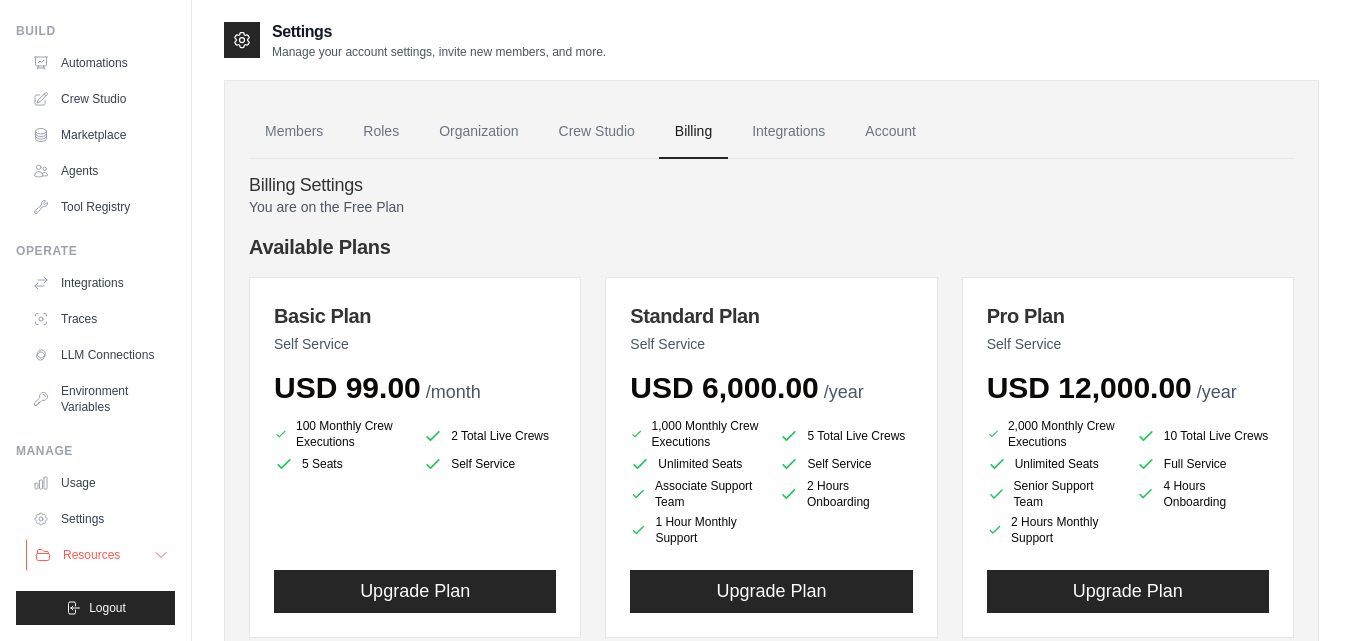 click on "Resources" at bounding box center (101, 555) 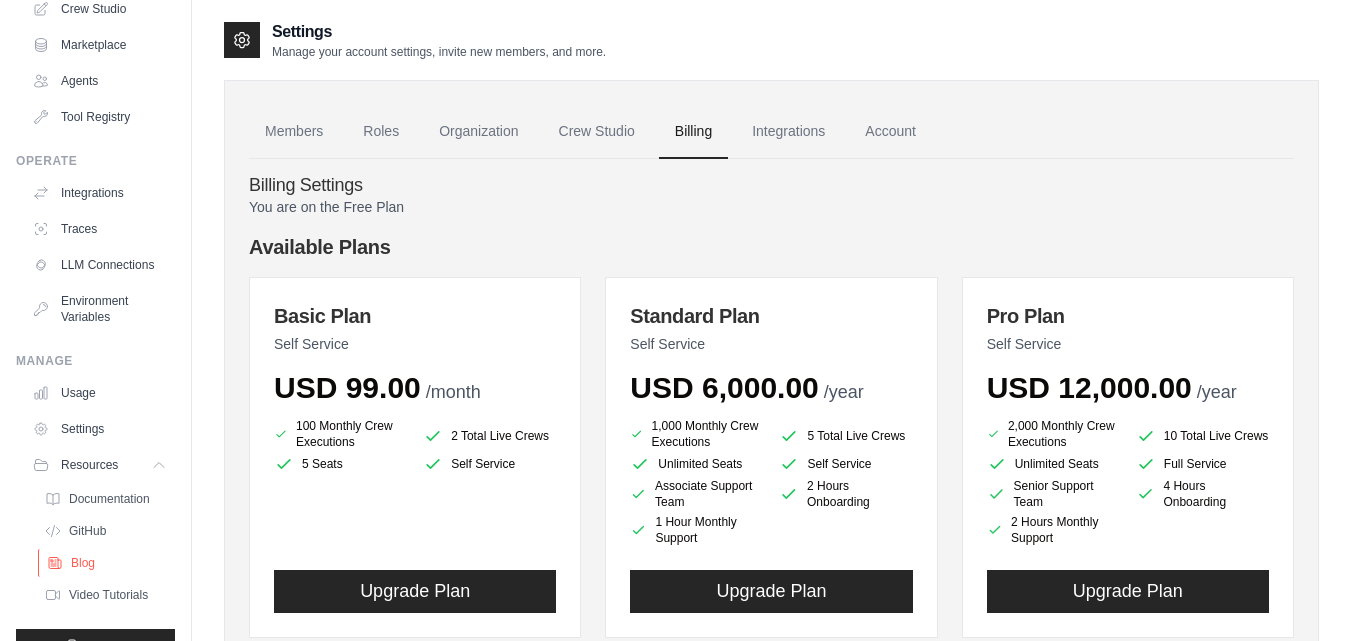 scroll, scrollTop: 221, scrollLeft: 0, axis: vertical 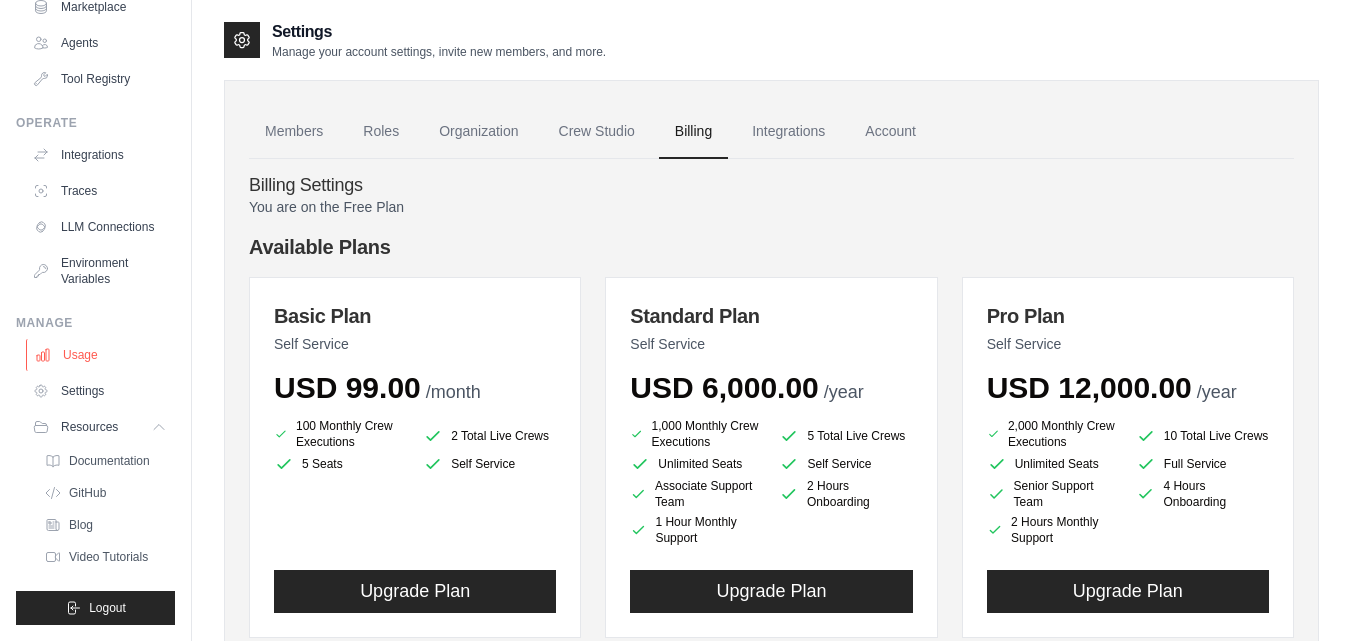 click on "Usage" at bounding box center [101, 355] 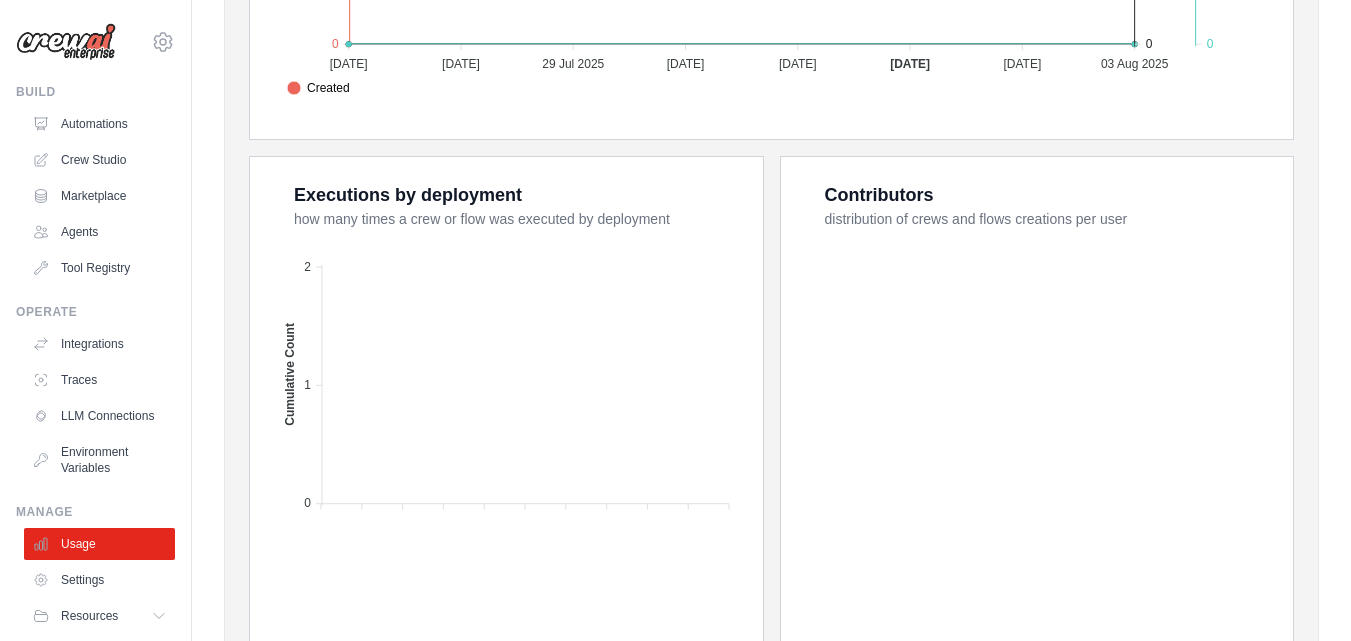 scroll, scrollTop: 809, scrollLeft: 0, axis: vertical 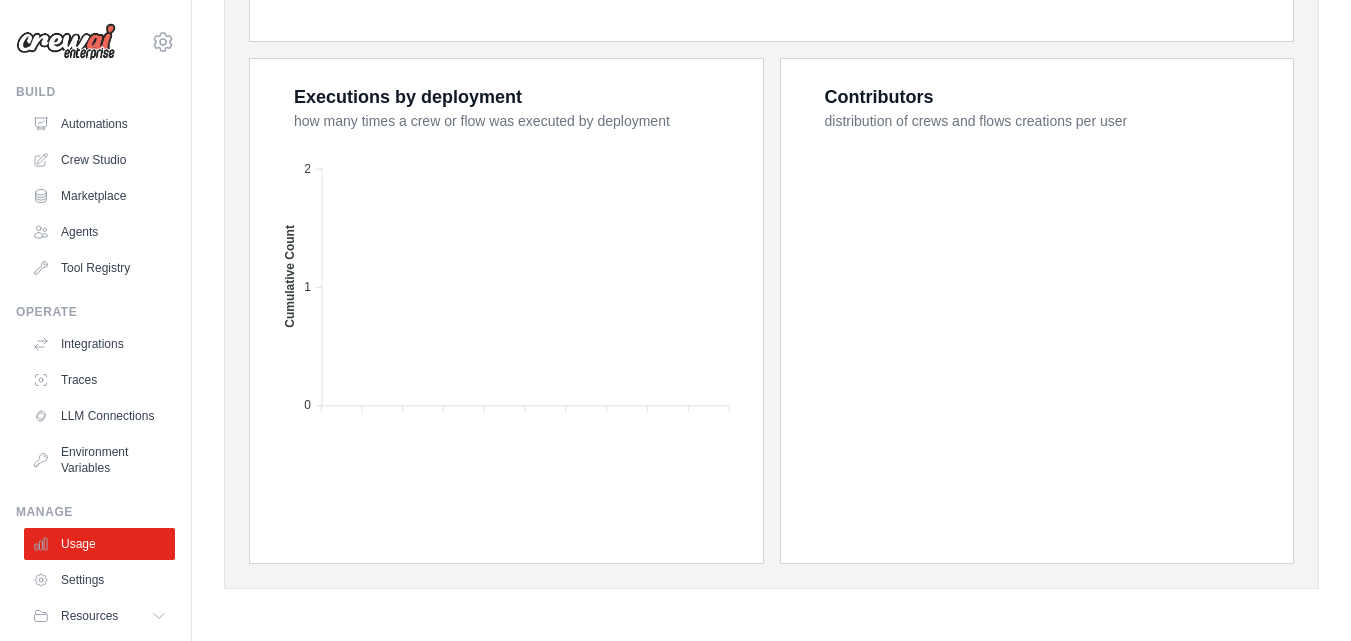 click 